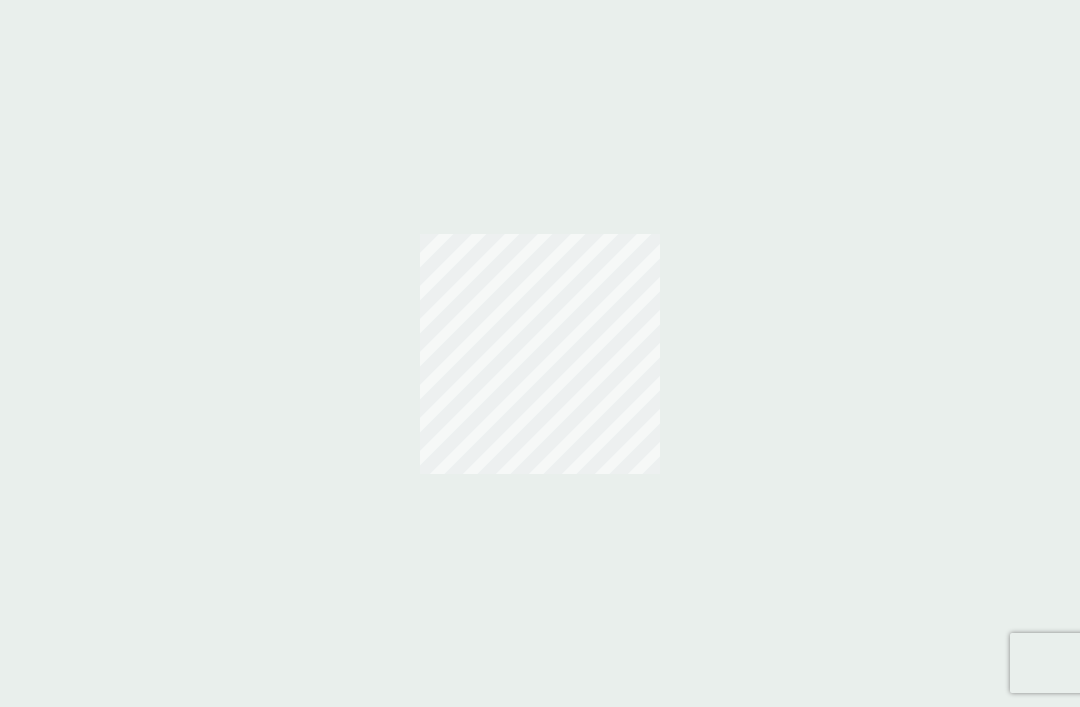scroll, scrollTop: 0, scrollLeft: 0, axis: both 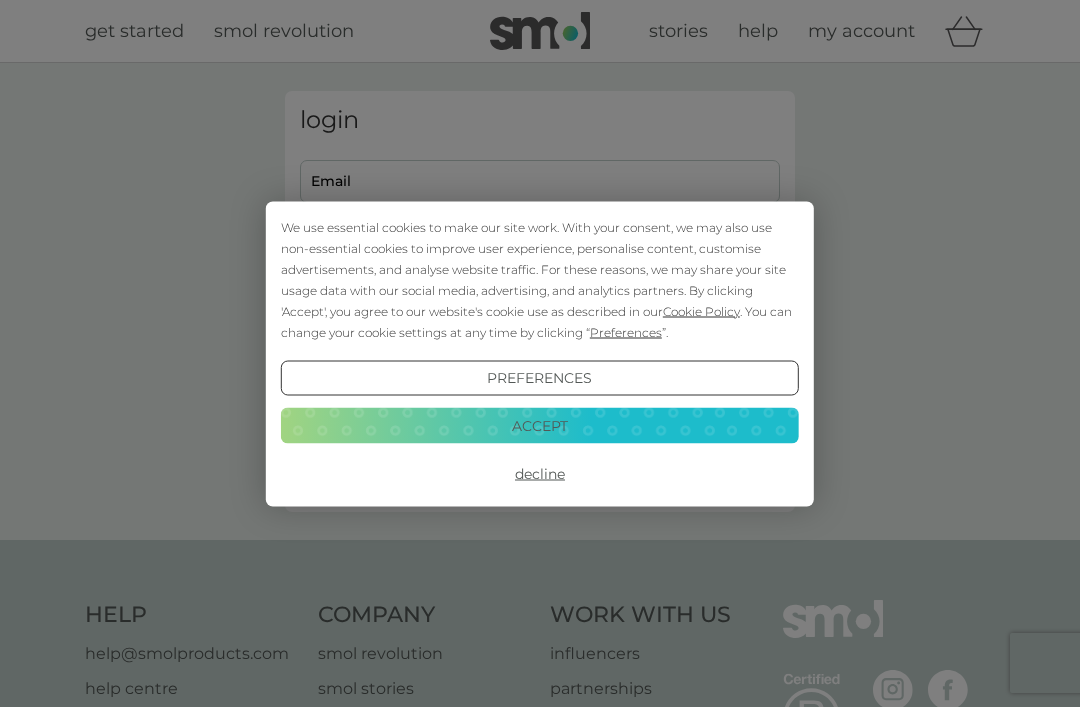 click on "Accept" at bounding box center [540, 426] 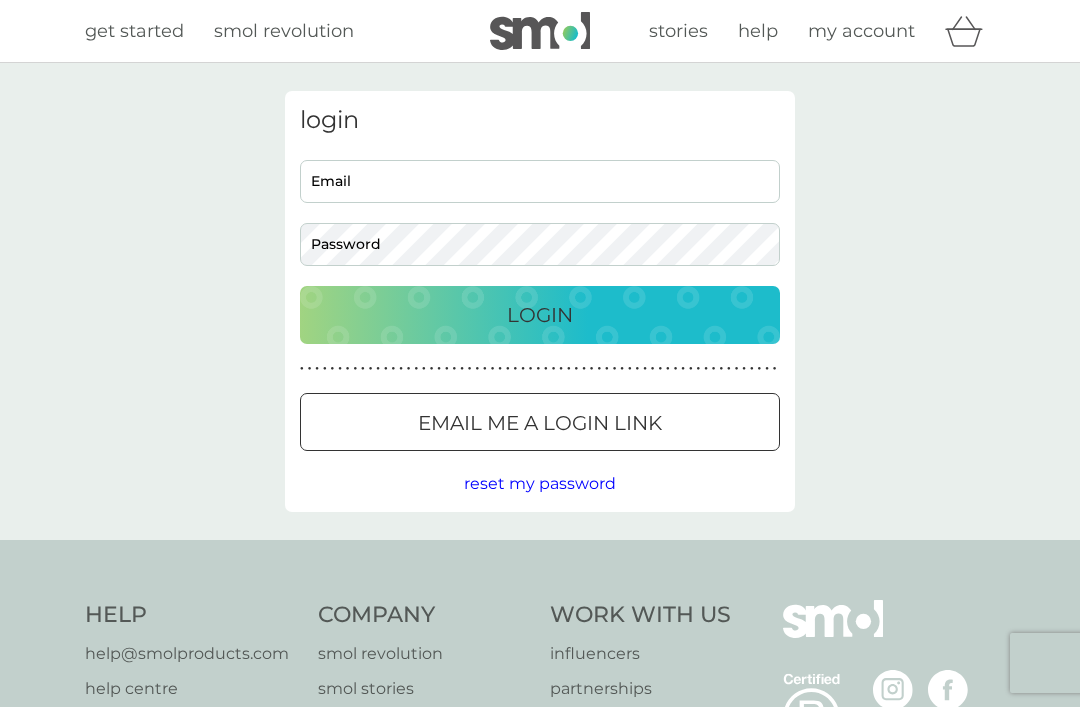 scroll, scrollTop: 0, scrollLeft: 0, axis: both 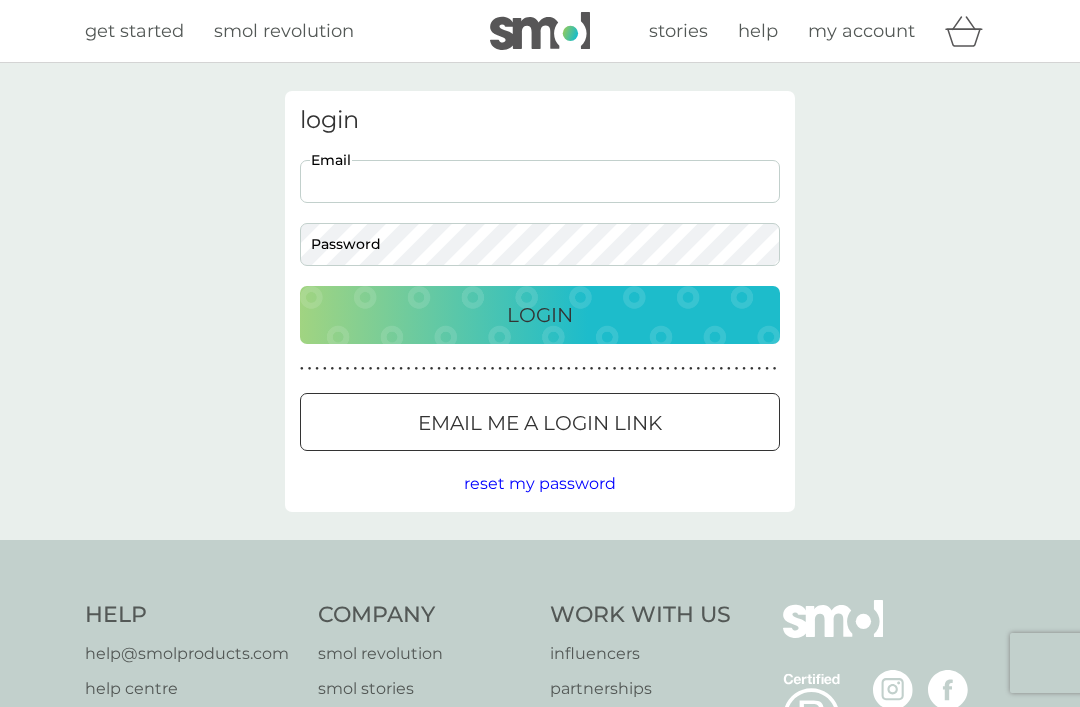 type on "[EMAIL]" 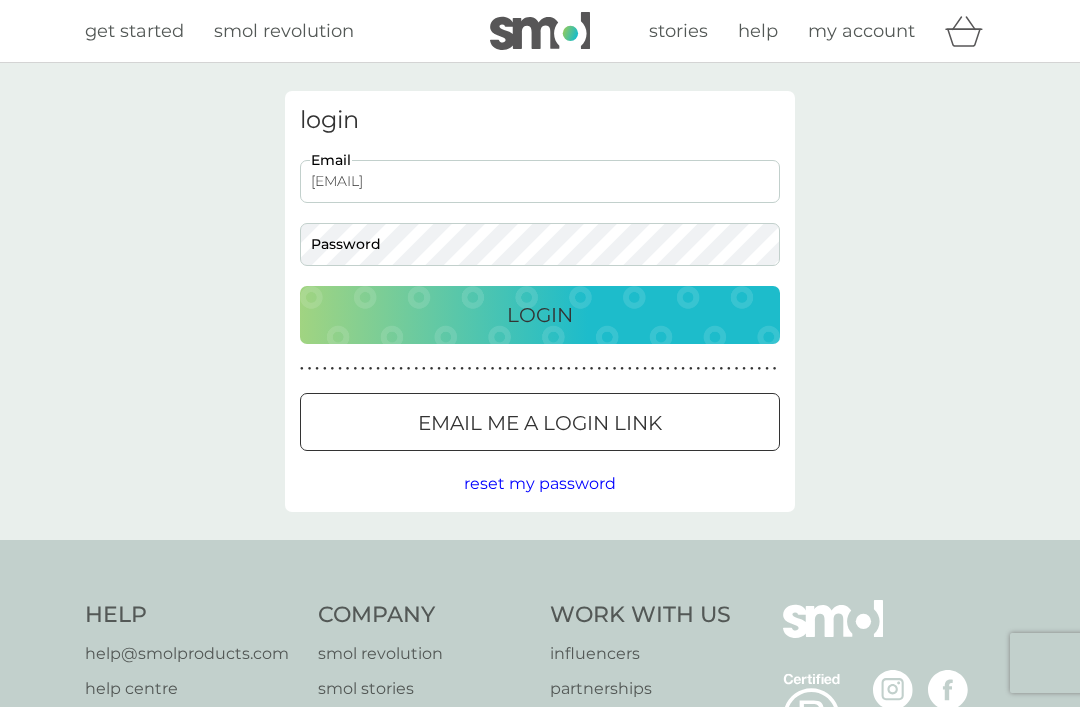 click on "Login" at bounding box center [540, 315] 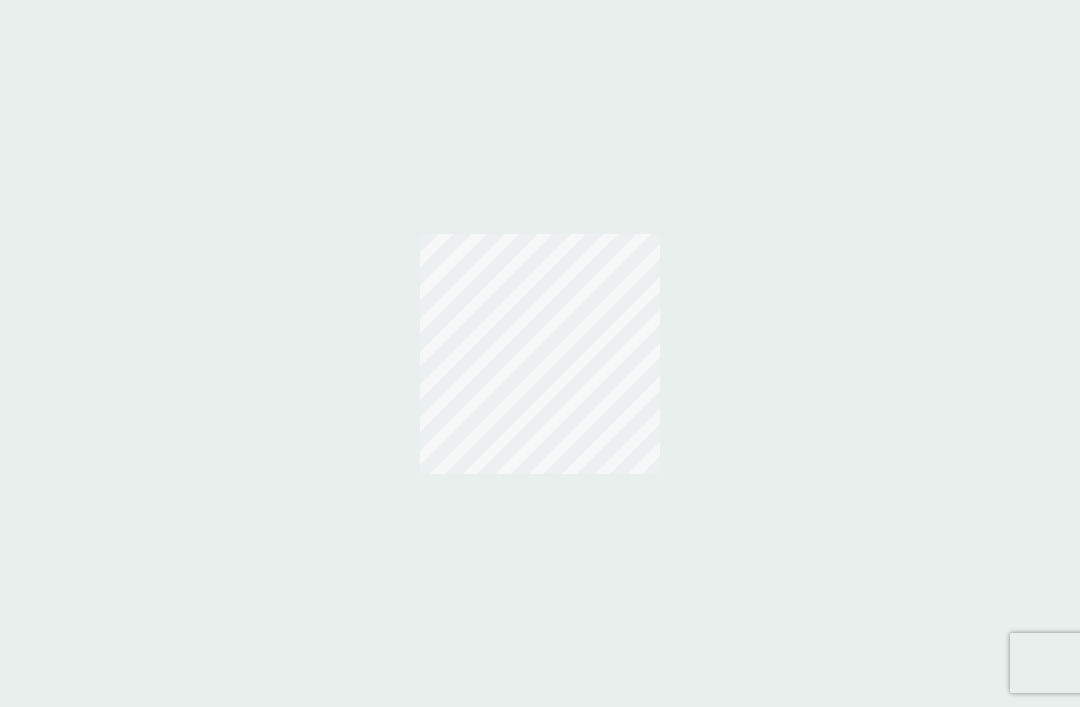 scroll, scrollTop: 0, scrollLeft: 0, axis: both 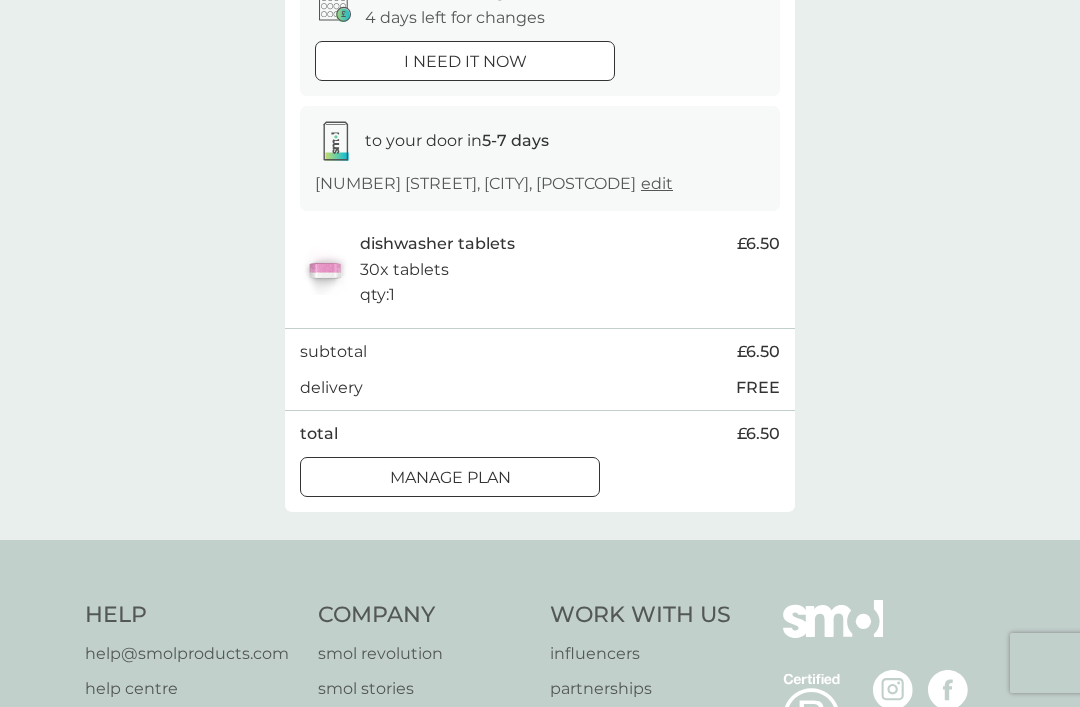 click at bounding box center (450, 477) 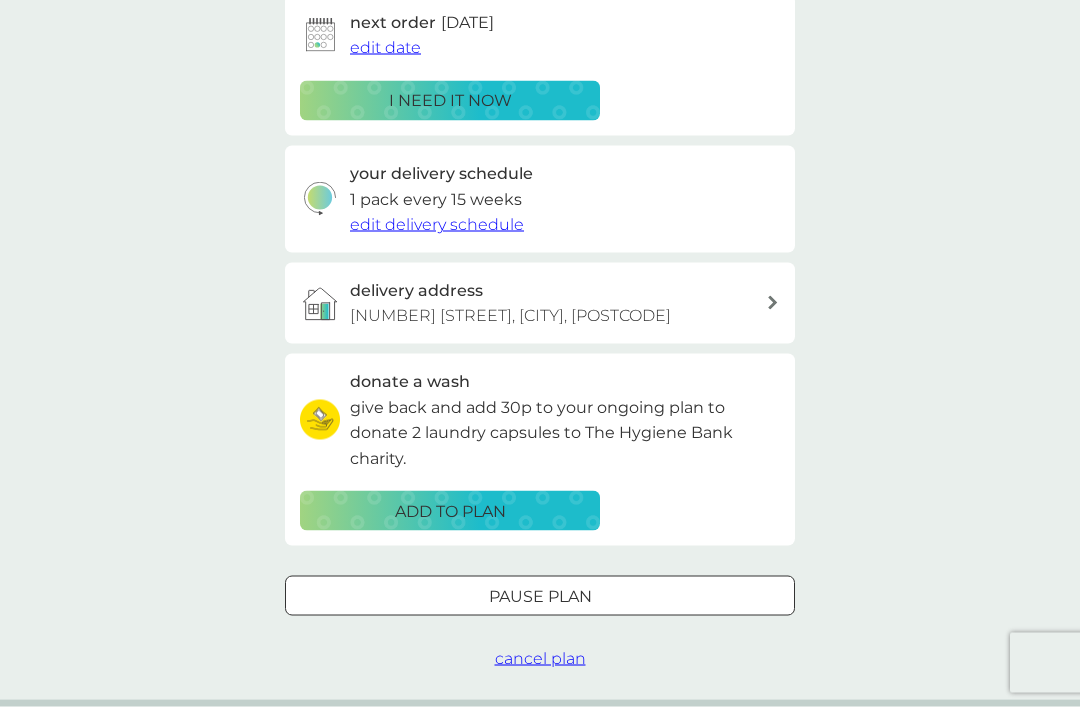 scroll, scrollTop: 345, scrollLeft: 0, axis: vertical 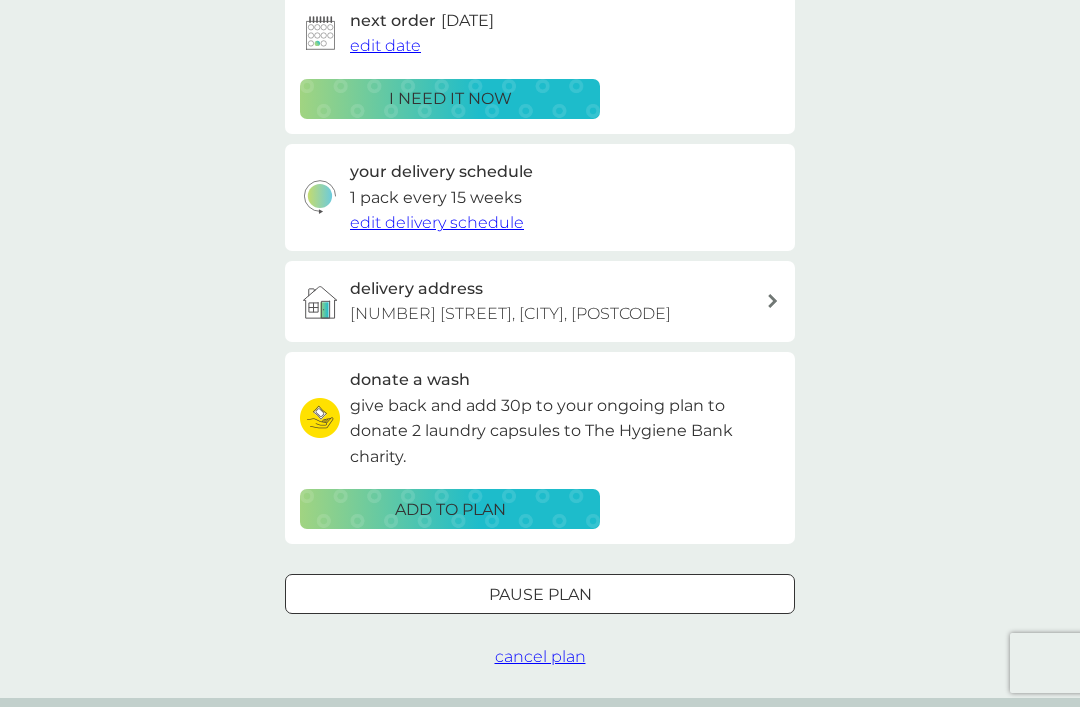 click on "cancel plan" at bounding box center (540, 656) 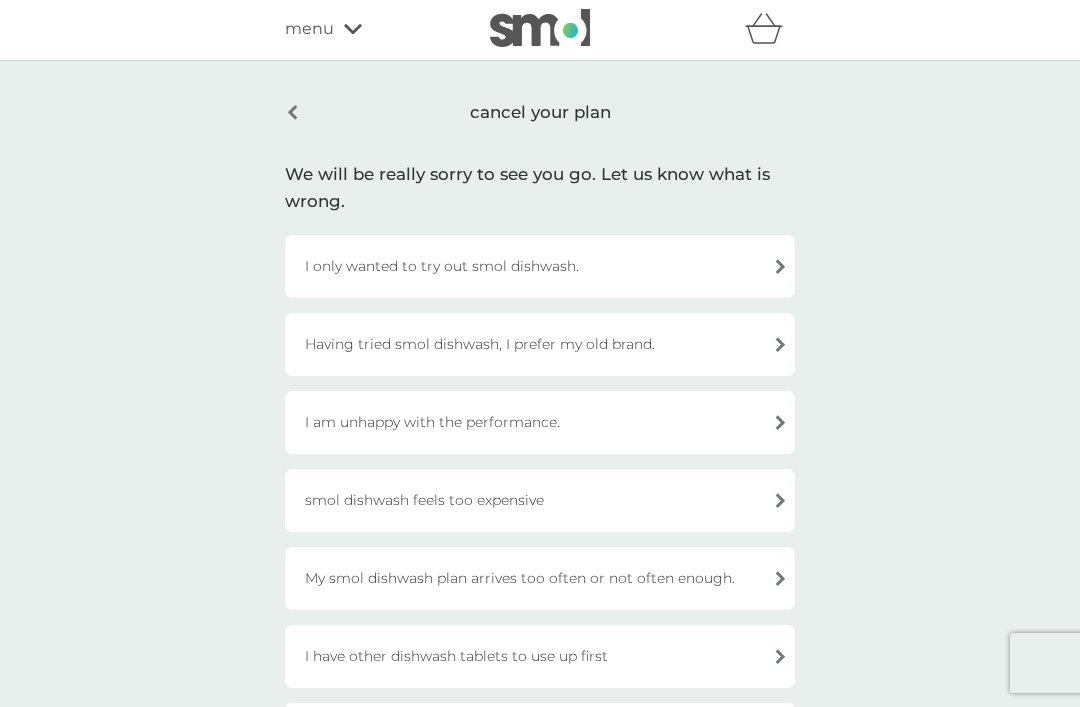 scroll, scrollTop: 0, scrollLeft: 0, axis: both 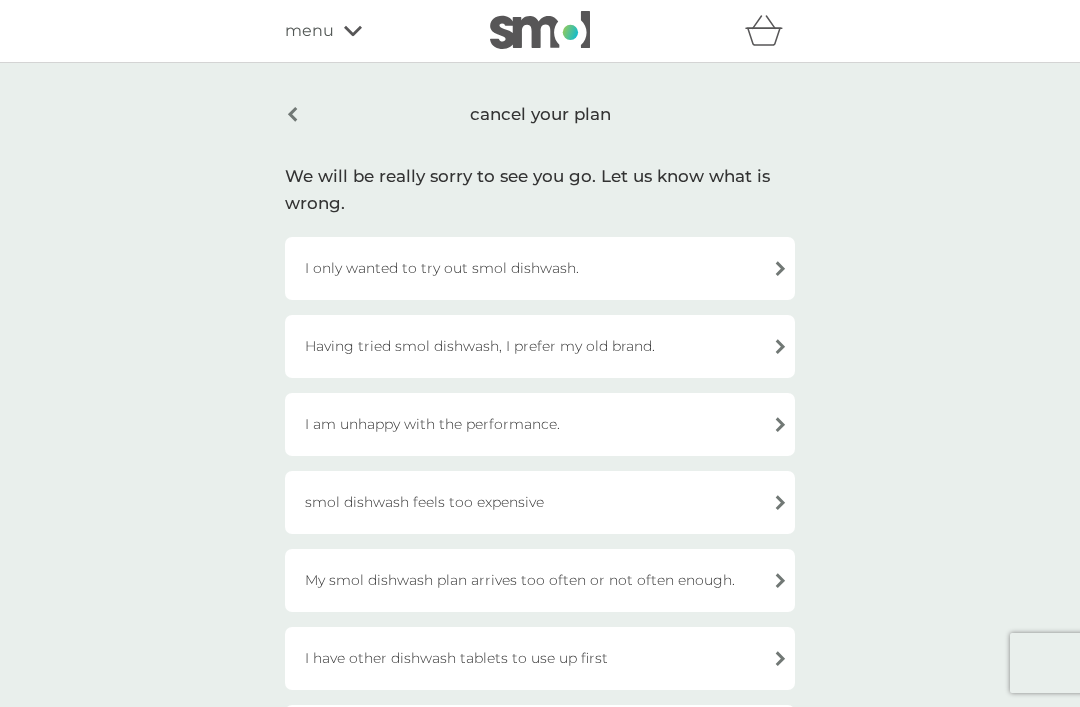 click on "cancel your plan" at bounding box center [540, 114] 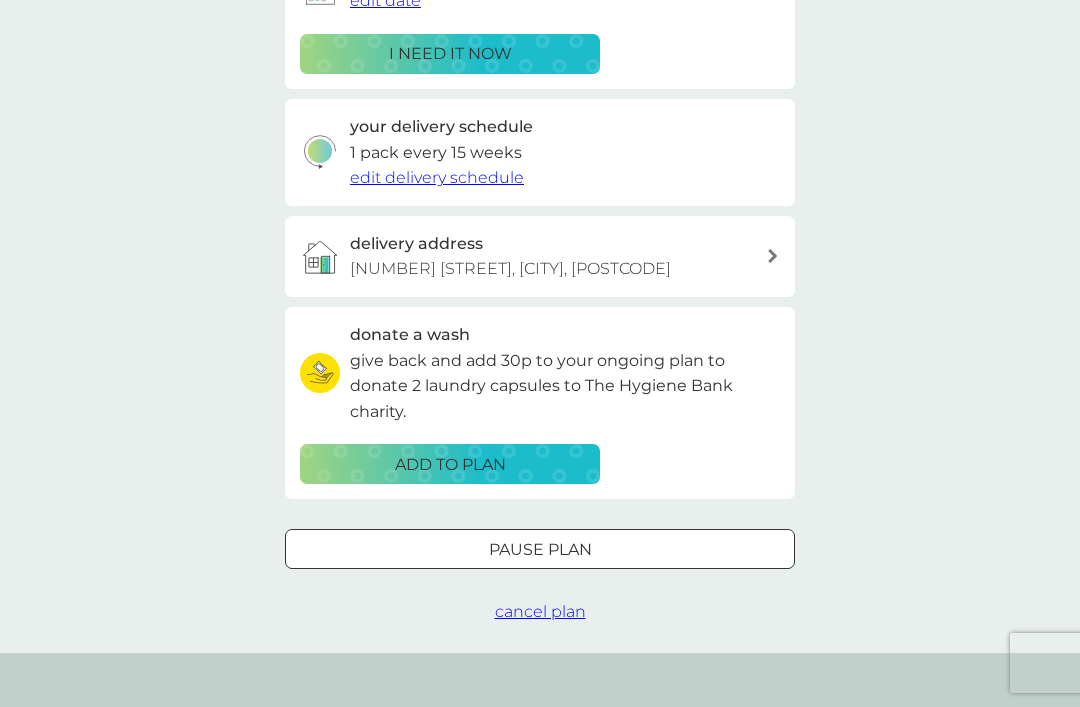scroll, scrollTop: 388, scrollLeft: 0, axis: vertical 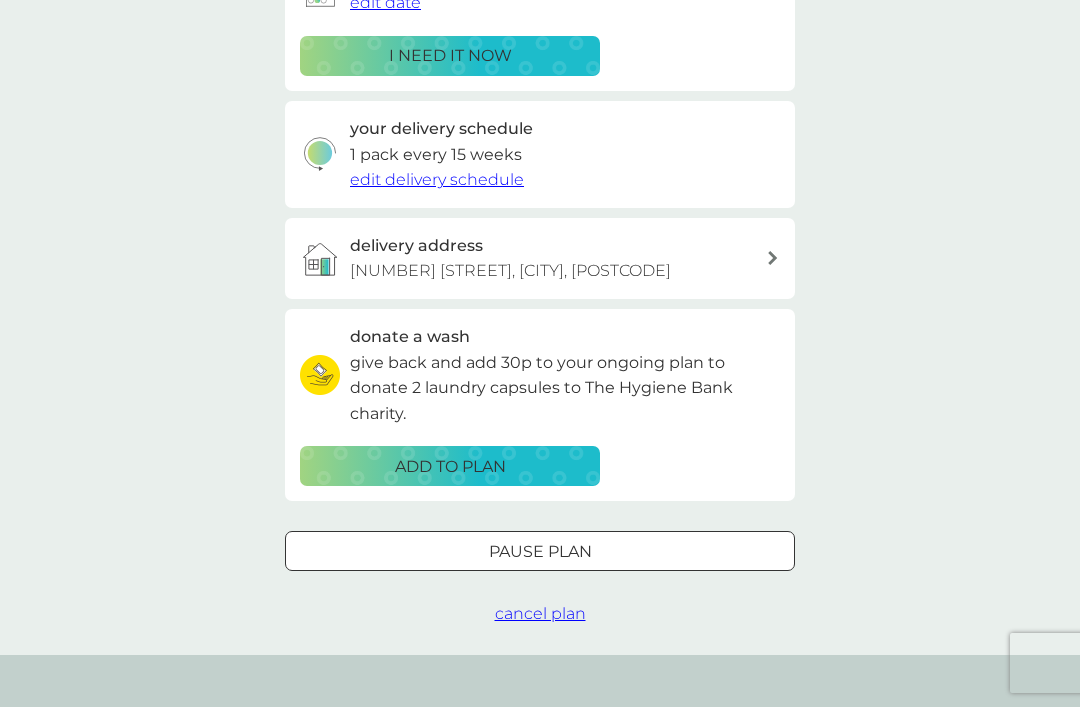 click at bounding box center [540, 552] 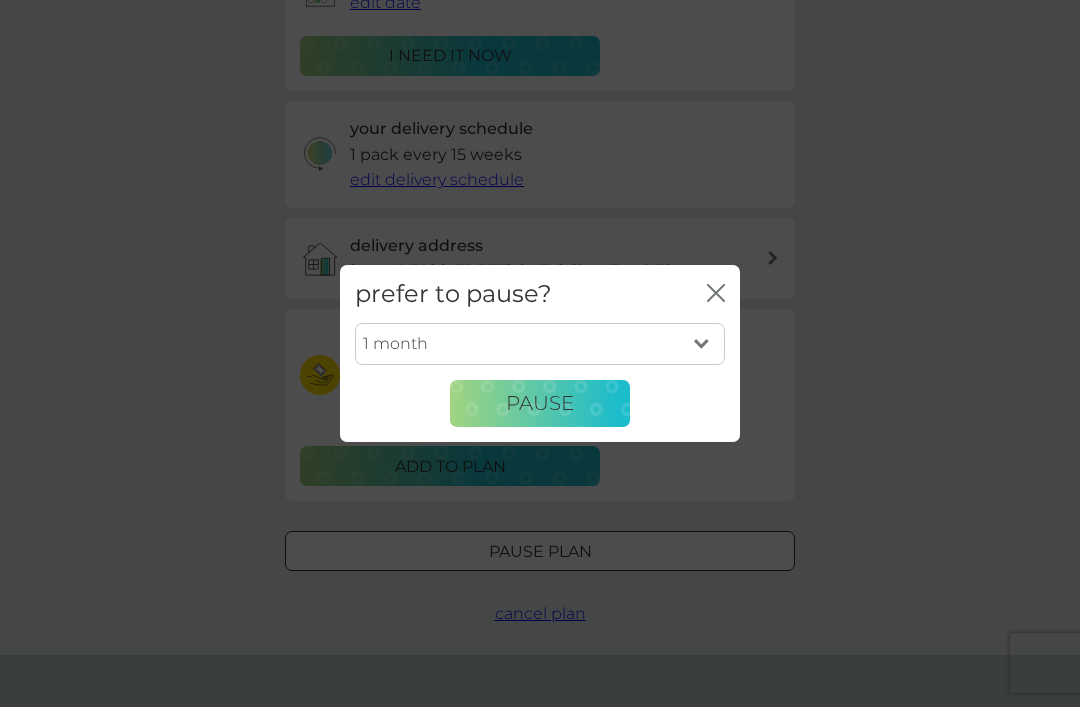 click on "1 month 2 months 3 months 4 months 5 months 6 months" at bounding box center (540, 344) 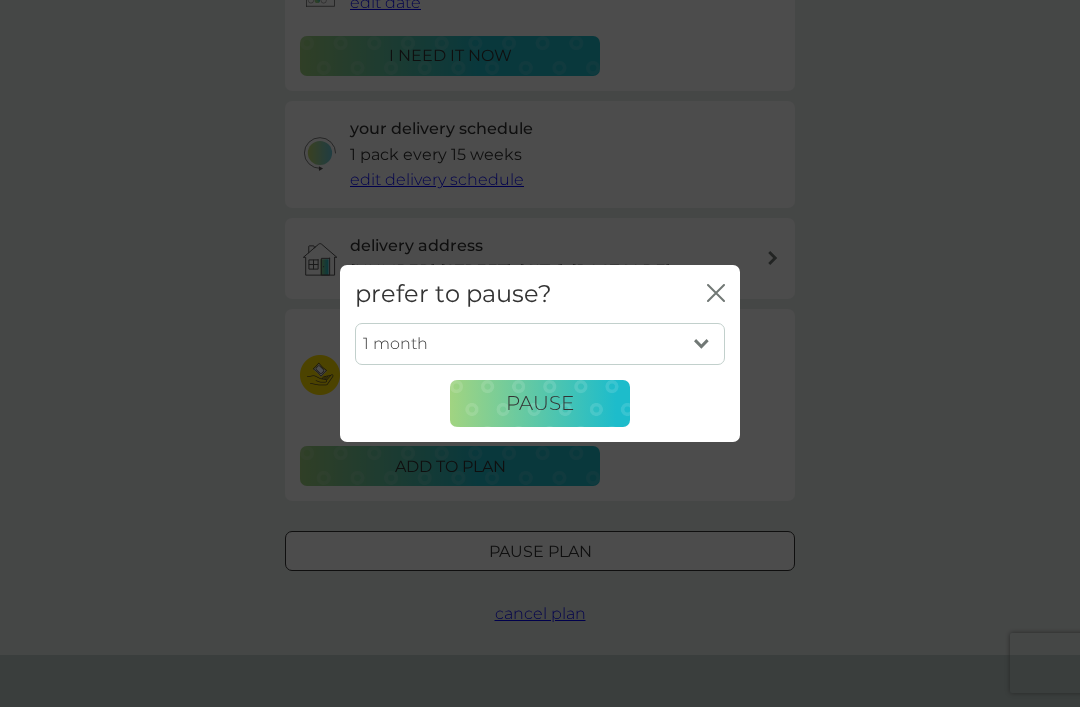 select on "3" 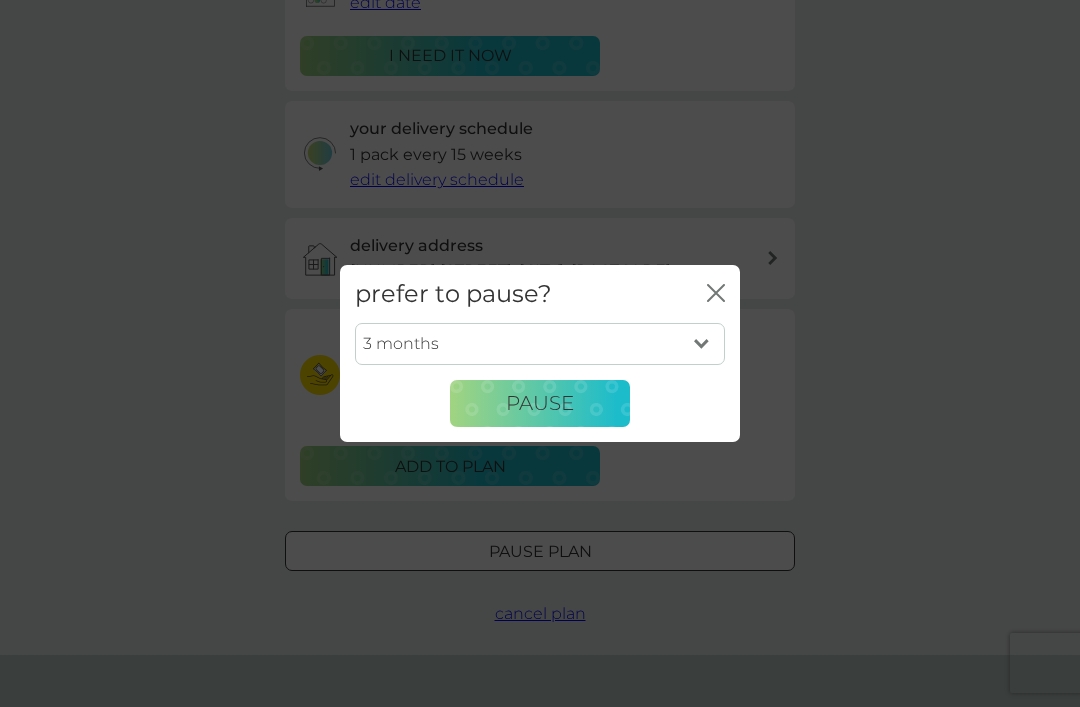 click on "Pause" at bounding box center [540, 403] 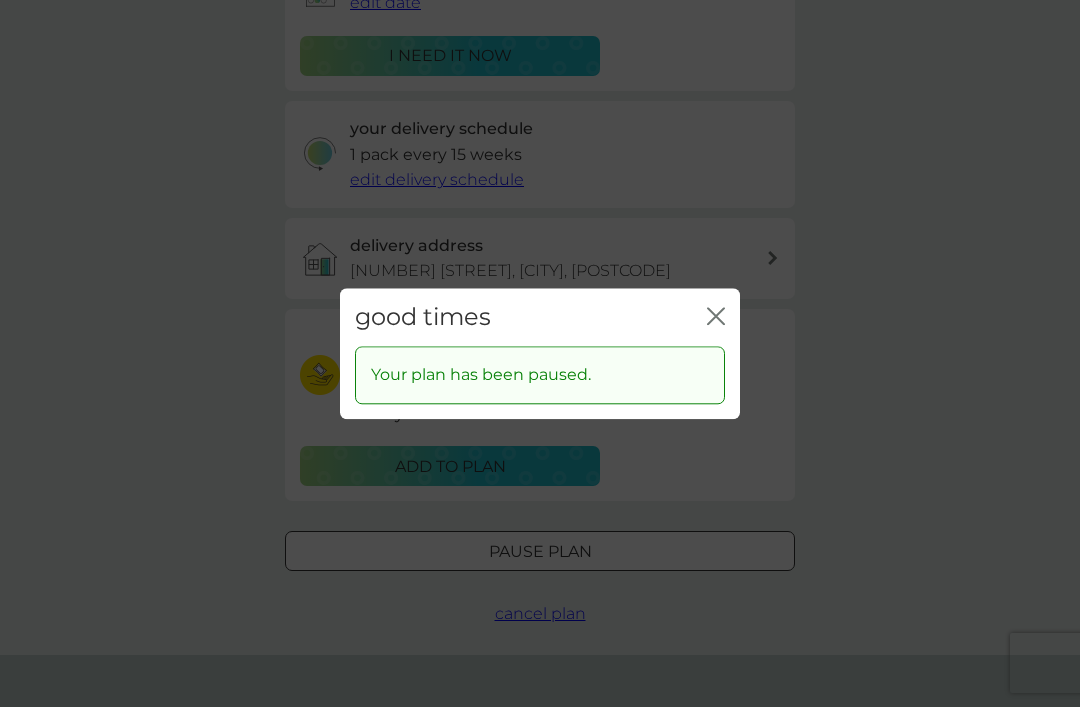 click on "close" 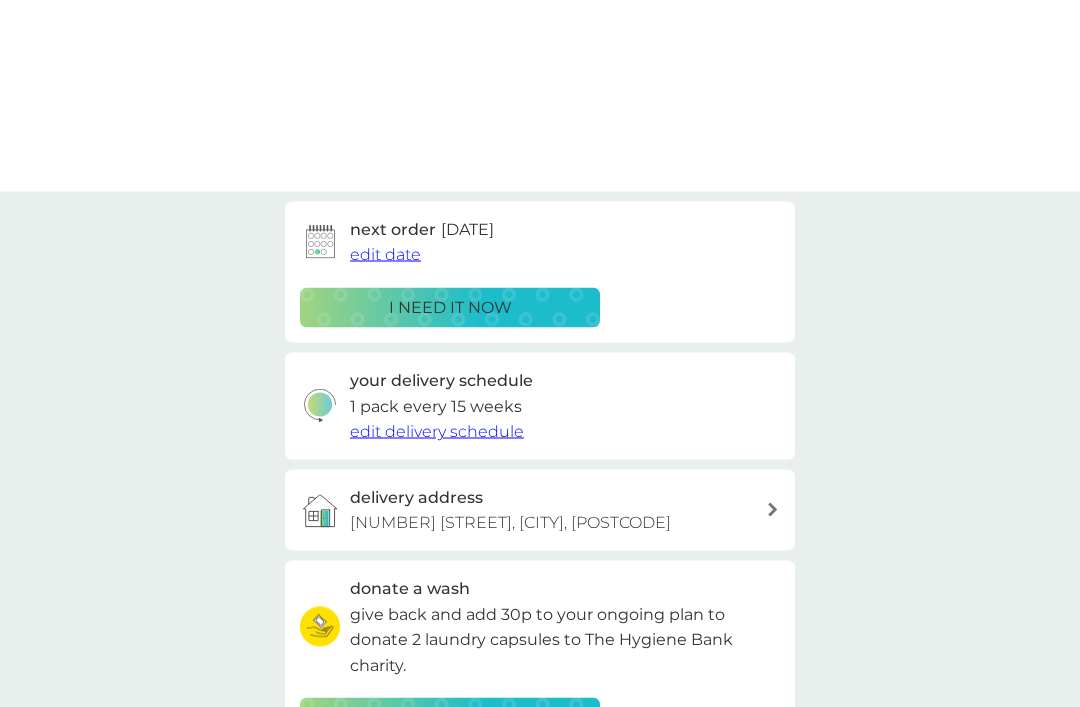 scroll, scrollTop: 0, scrollLeft: 0, axis: both 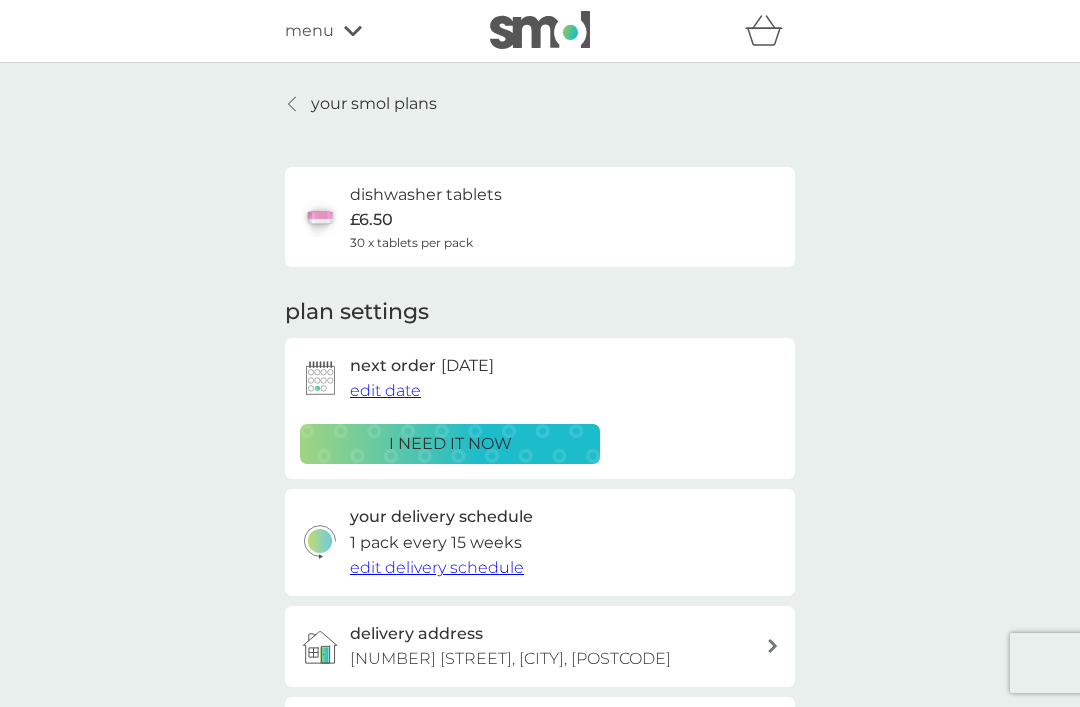 click 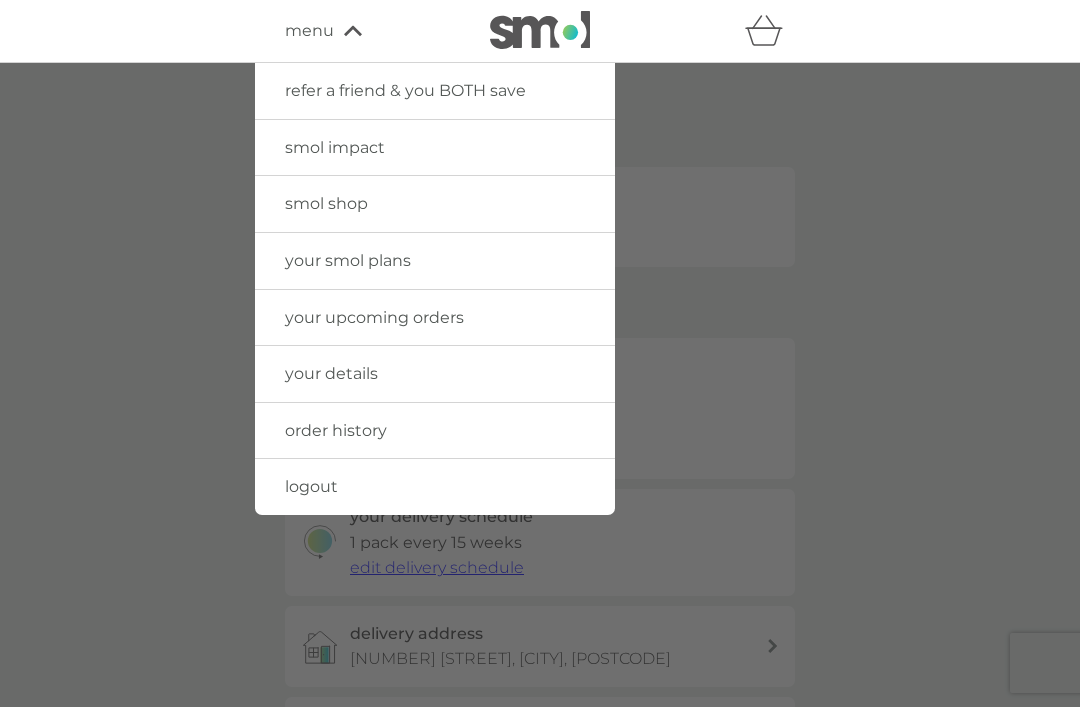 click on "your smol plans" at bounding box center (435, 261) 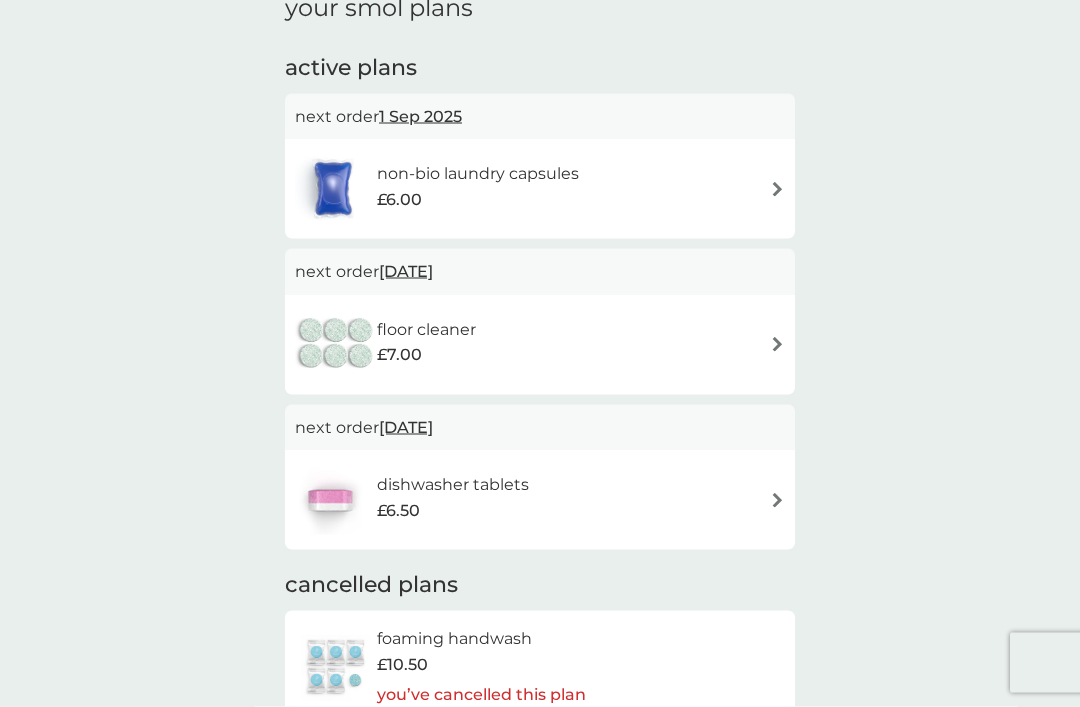 scroll, scrollTop: 98, scrollLeft: 0, axis: vertical 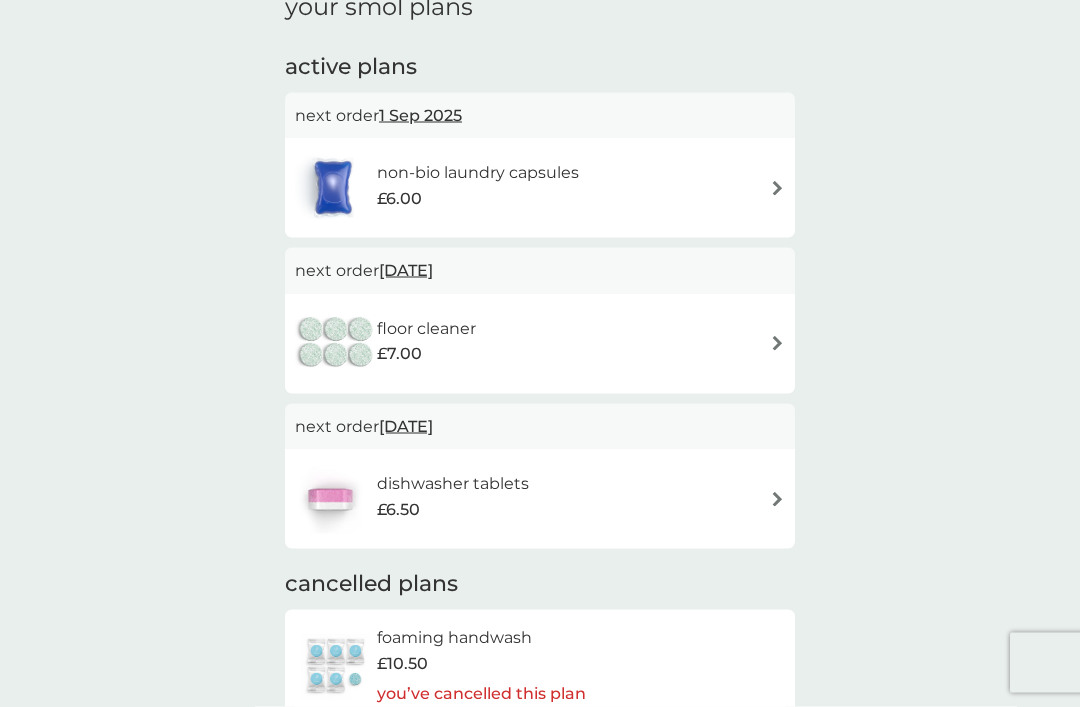 click at bounding box center [777, 343] 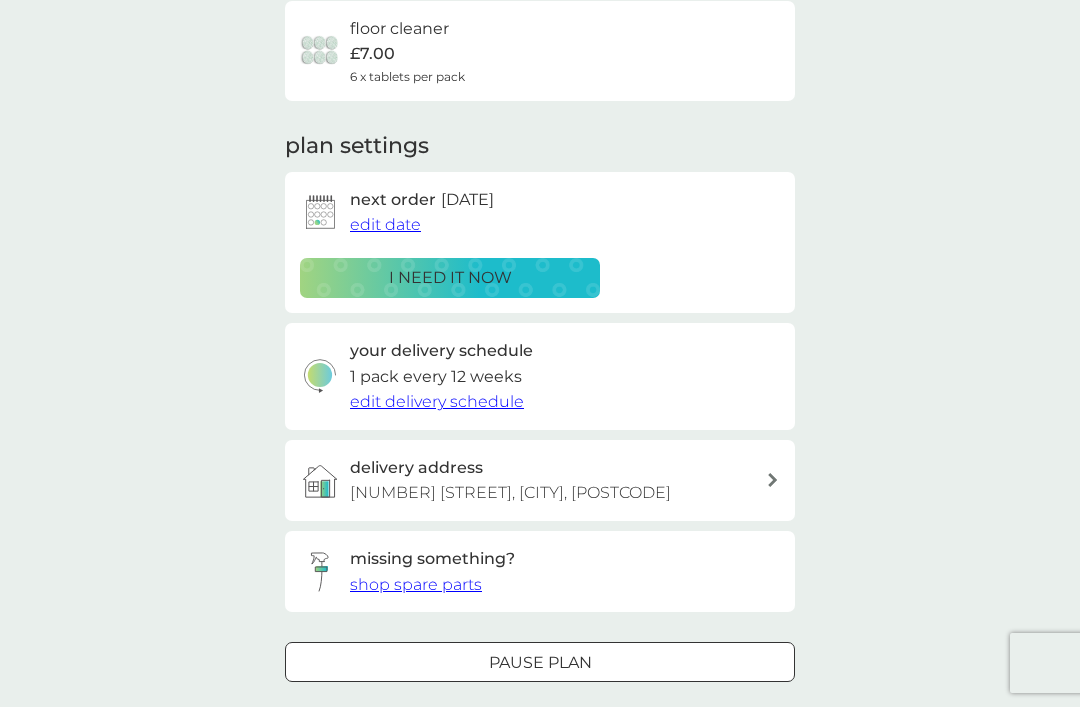 scroll, scrollTop: 165, scrollLeft: 0, axis: vertical 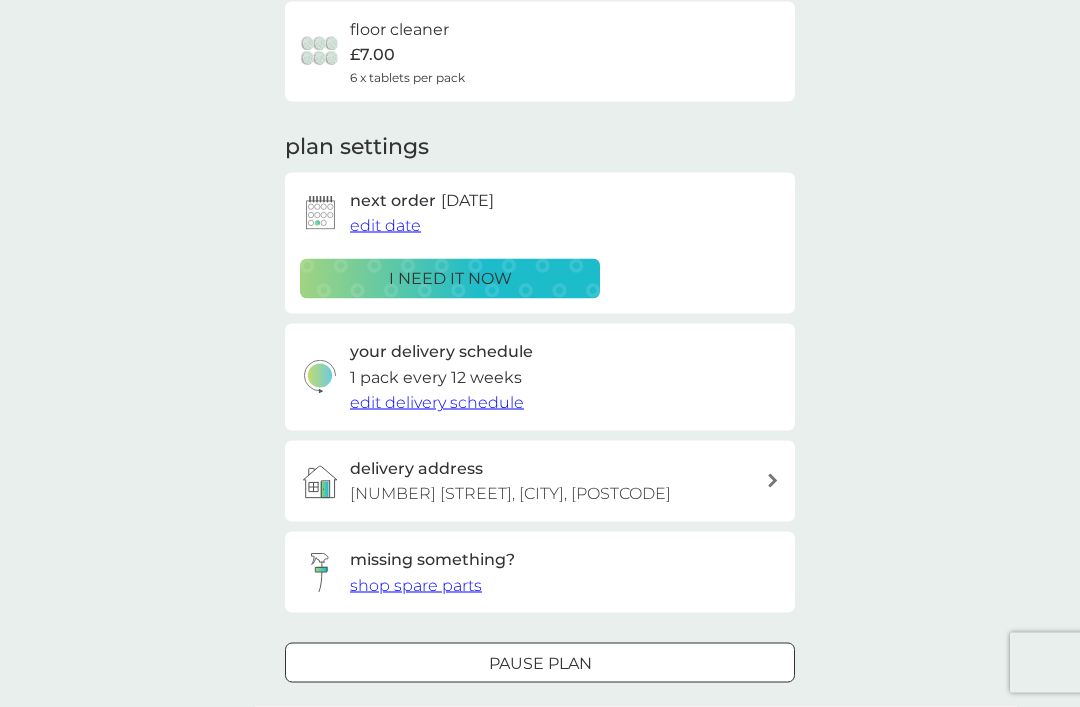 click at bounding box center (540, 663) 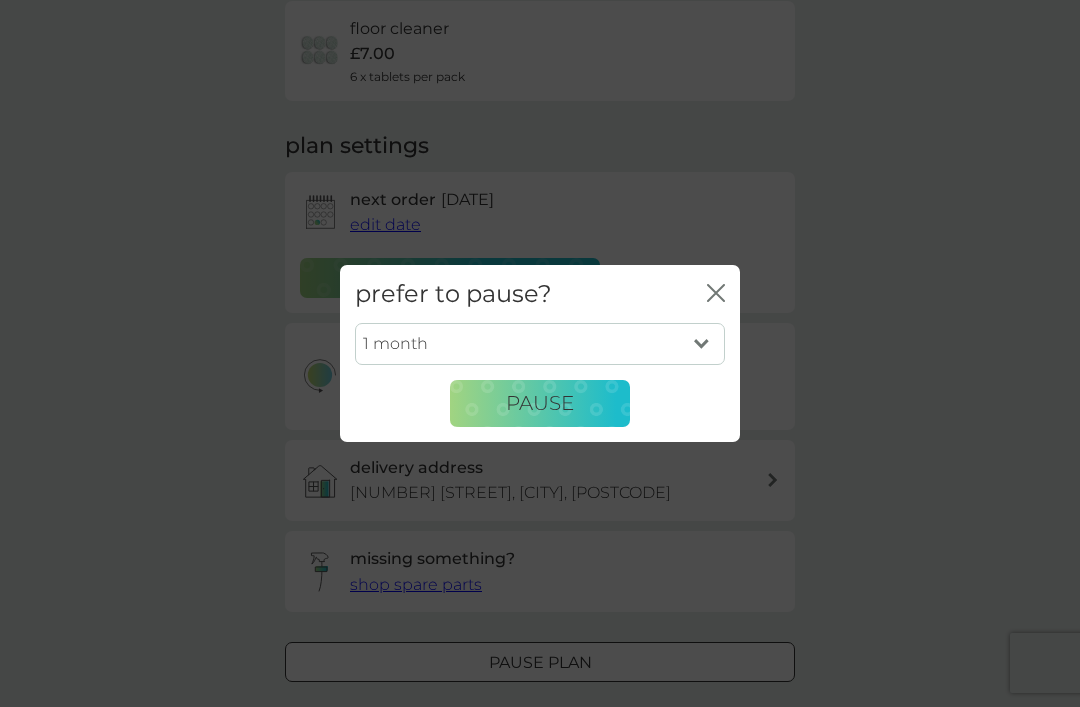 click on "1 month 2 months 3 months 4 months 5 months 6 months" at bounding box center (540, 344) 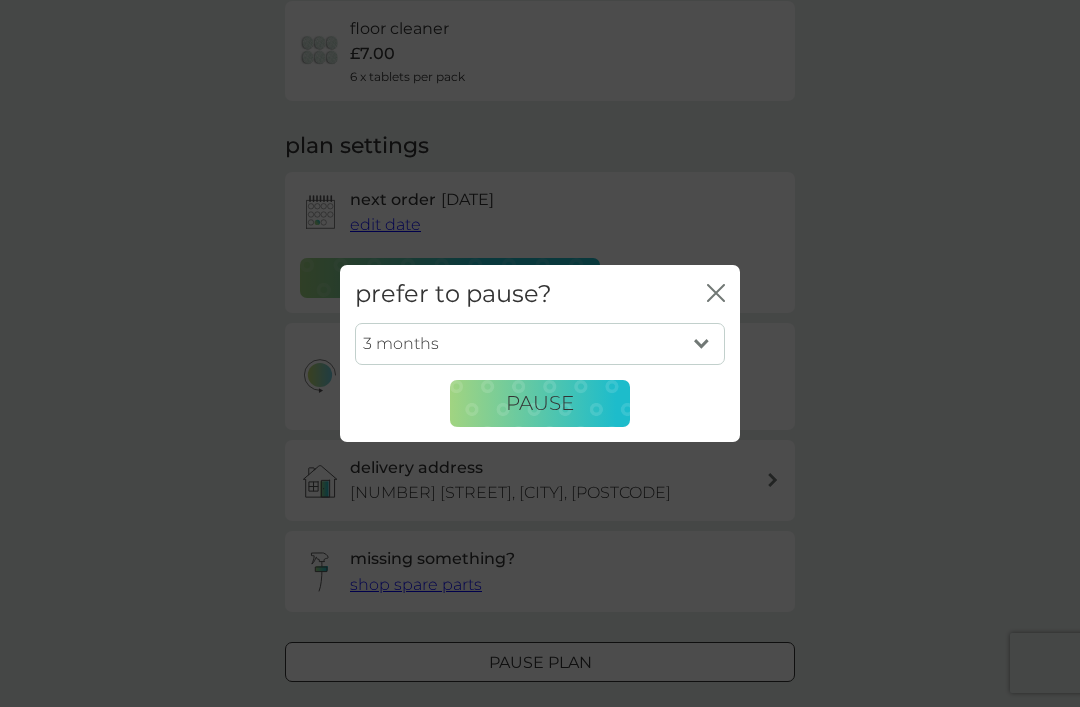 click on "Pause" at bounding box center [540, 403] 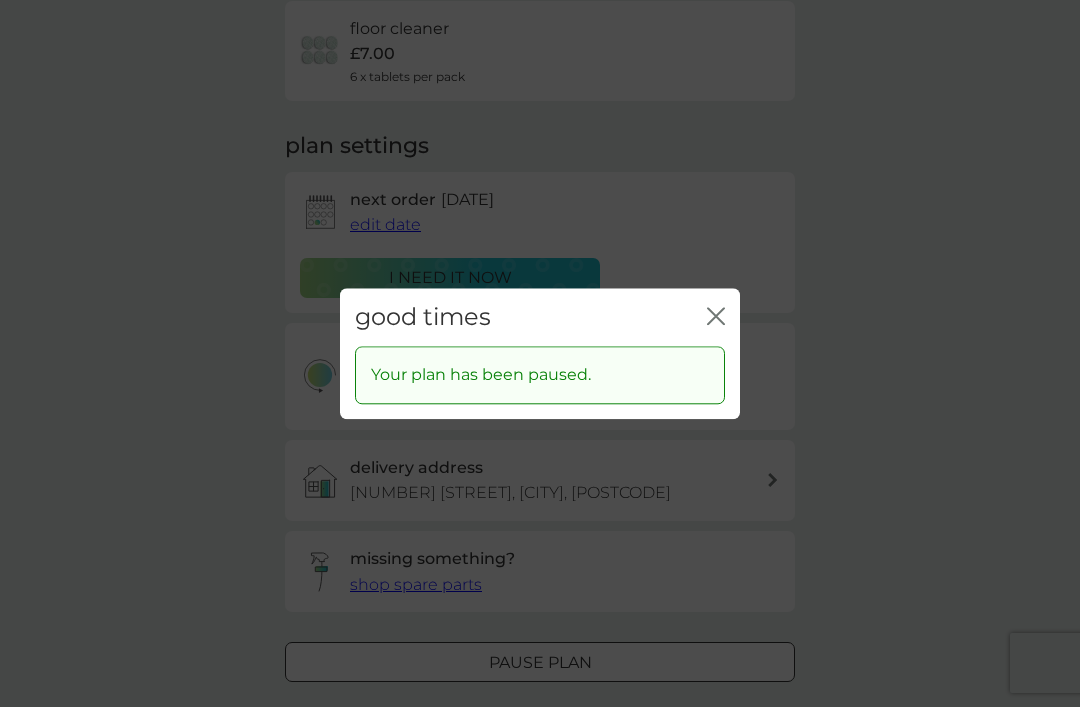 click on "close" 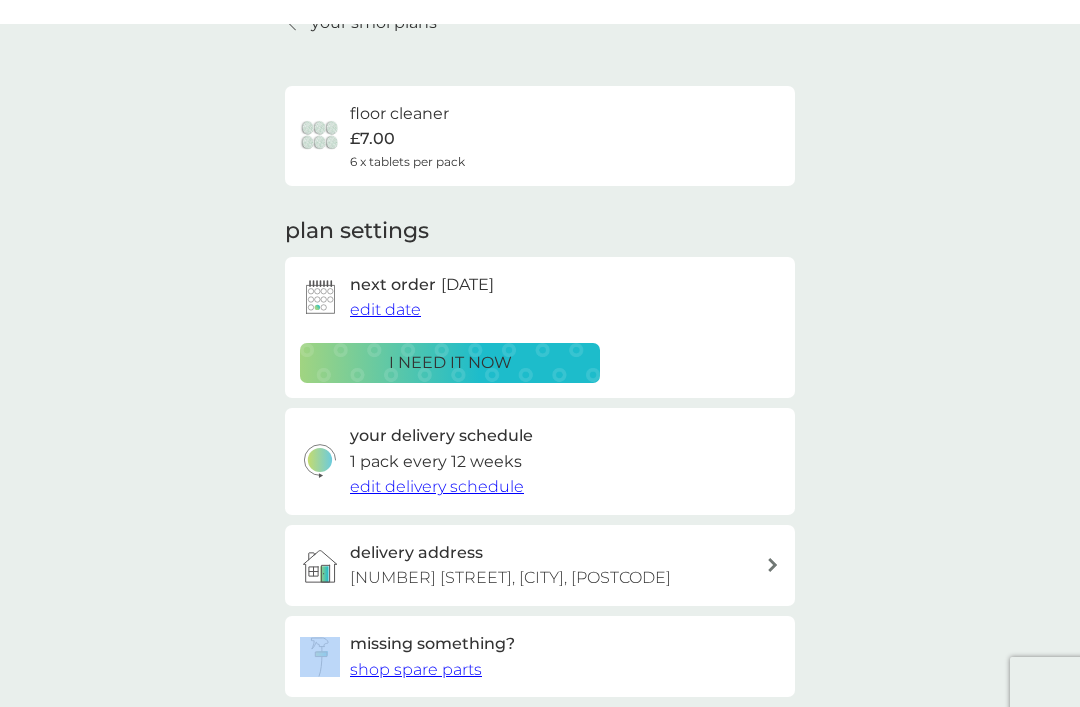 scroll, scrollTop: 0, scrollLeft: 0, axis: both 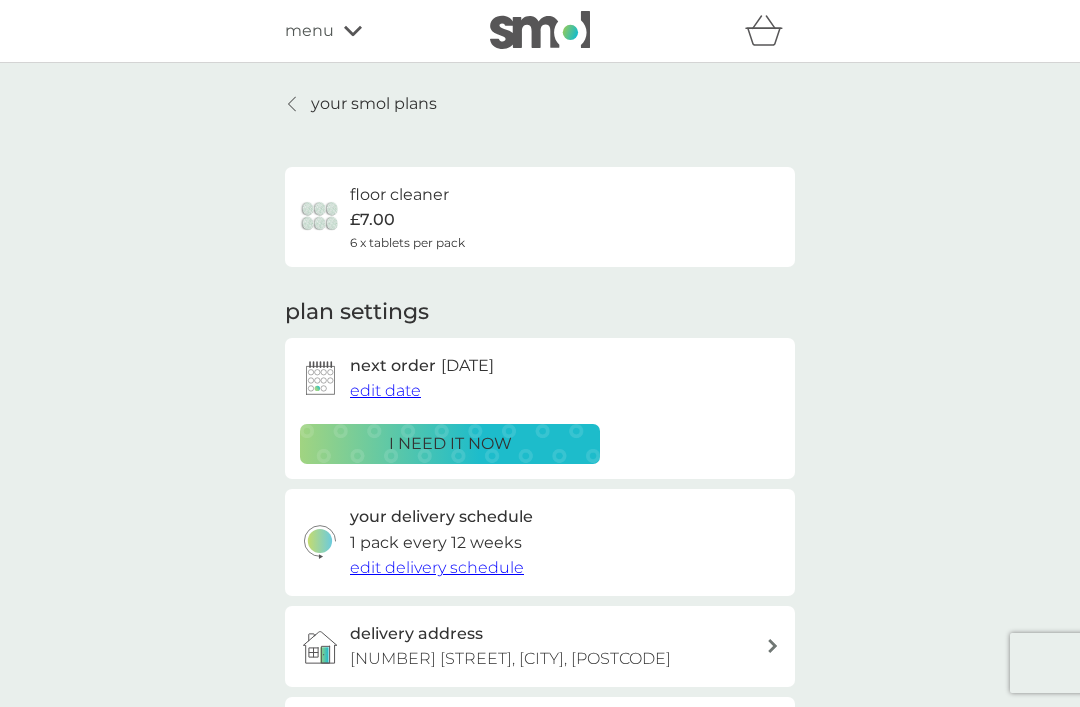 click on "your smol plans" at bounding box center [361, 104] 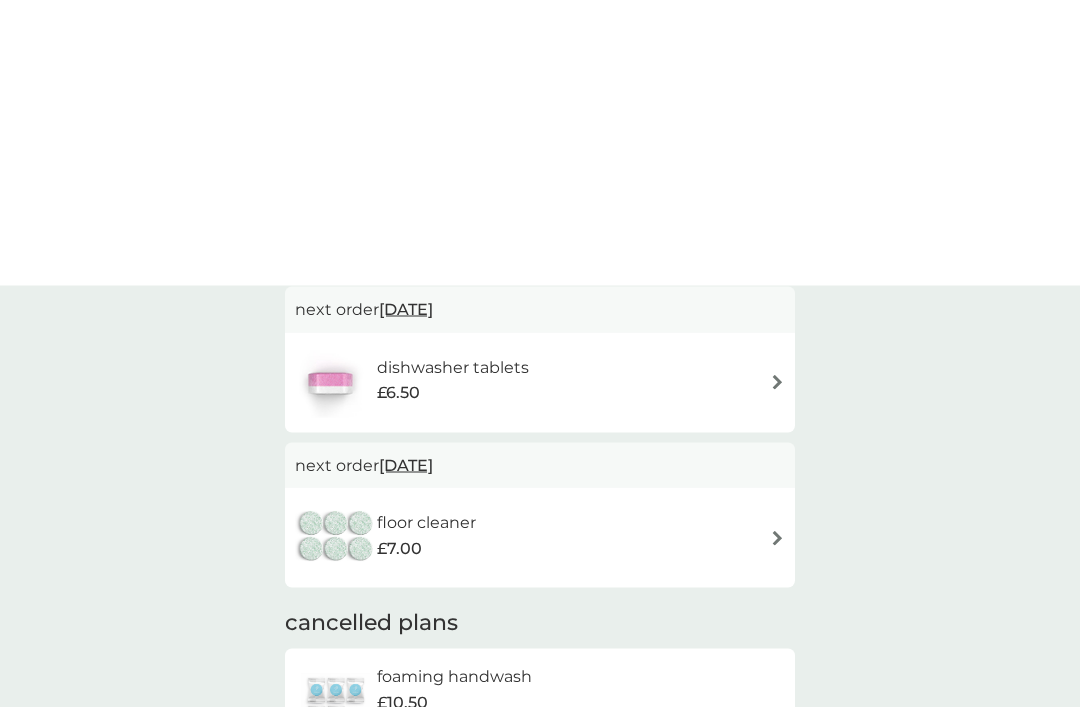 scroll, scrollTop: 0, scrollLeft: 0, axis: both 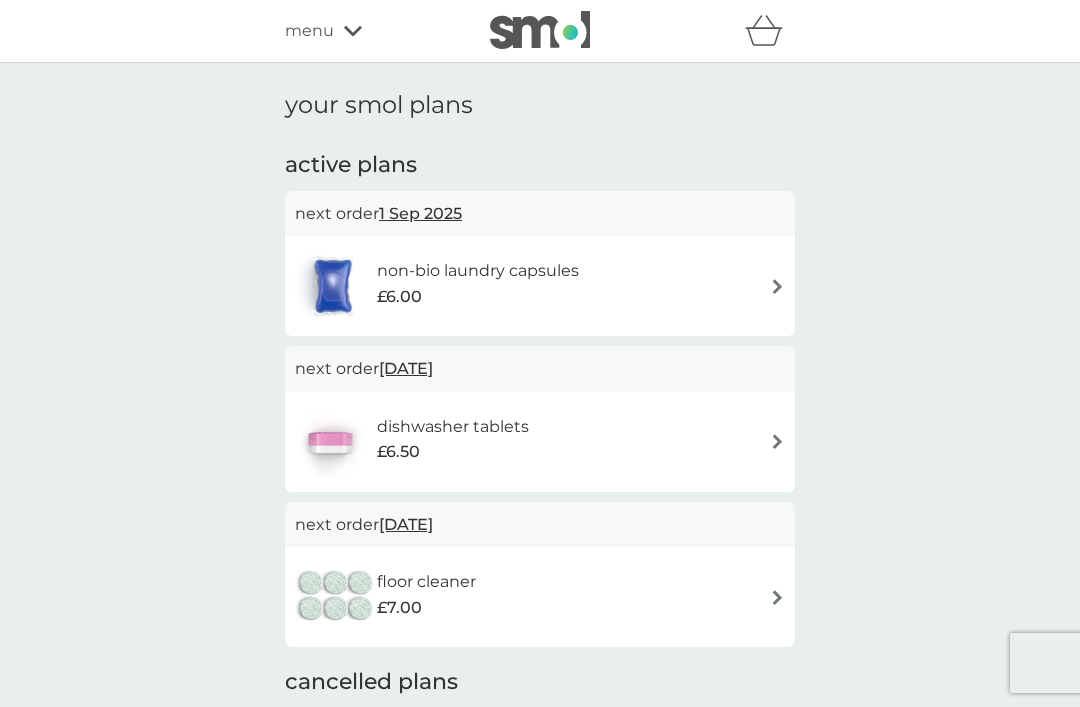 click 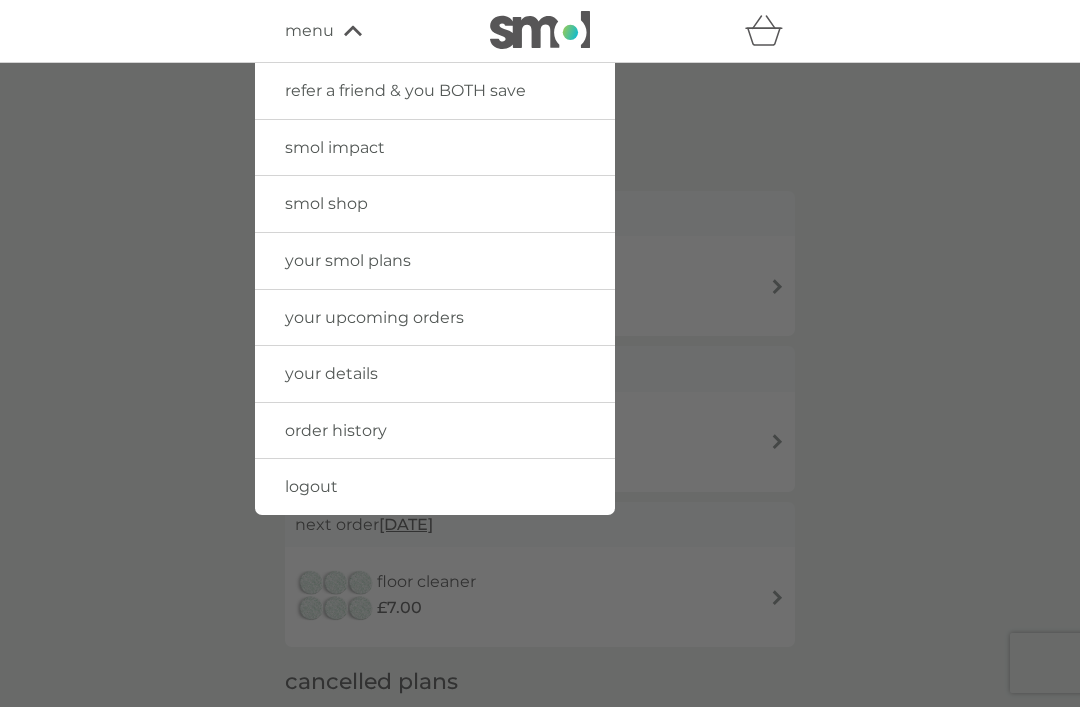 click on "logout" at bounding box center [435, 487] 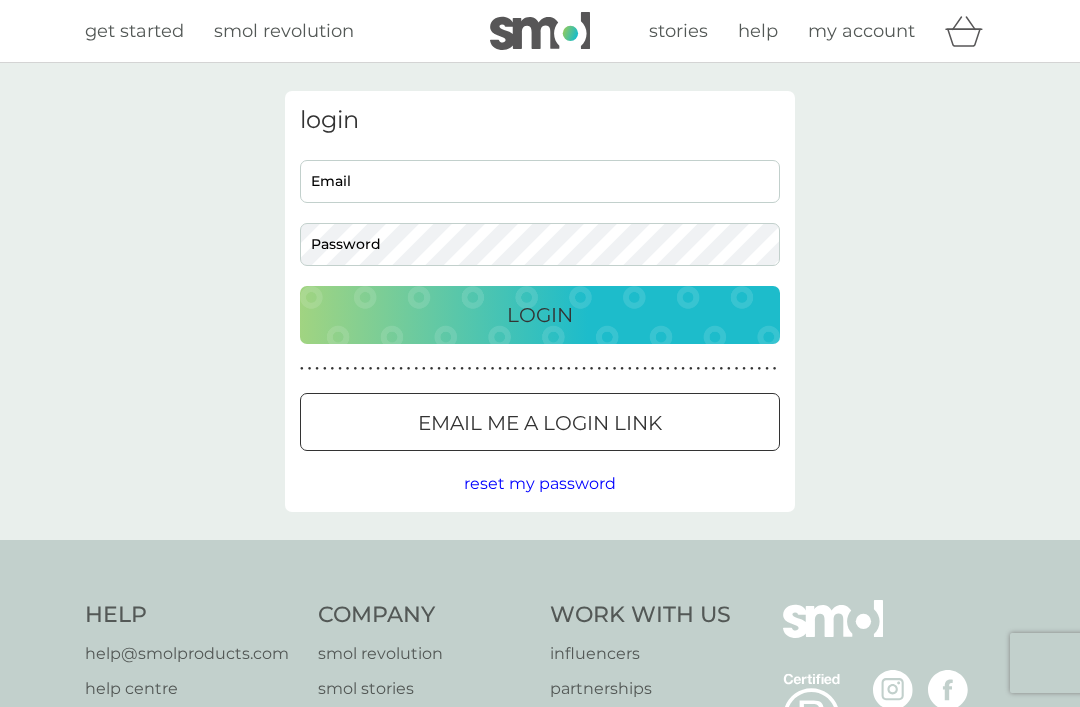scroll, scrollTop: 0, scrollLeft: 0, axis: both 